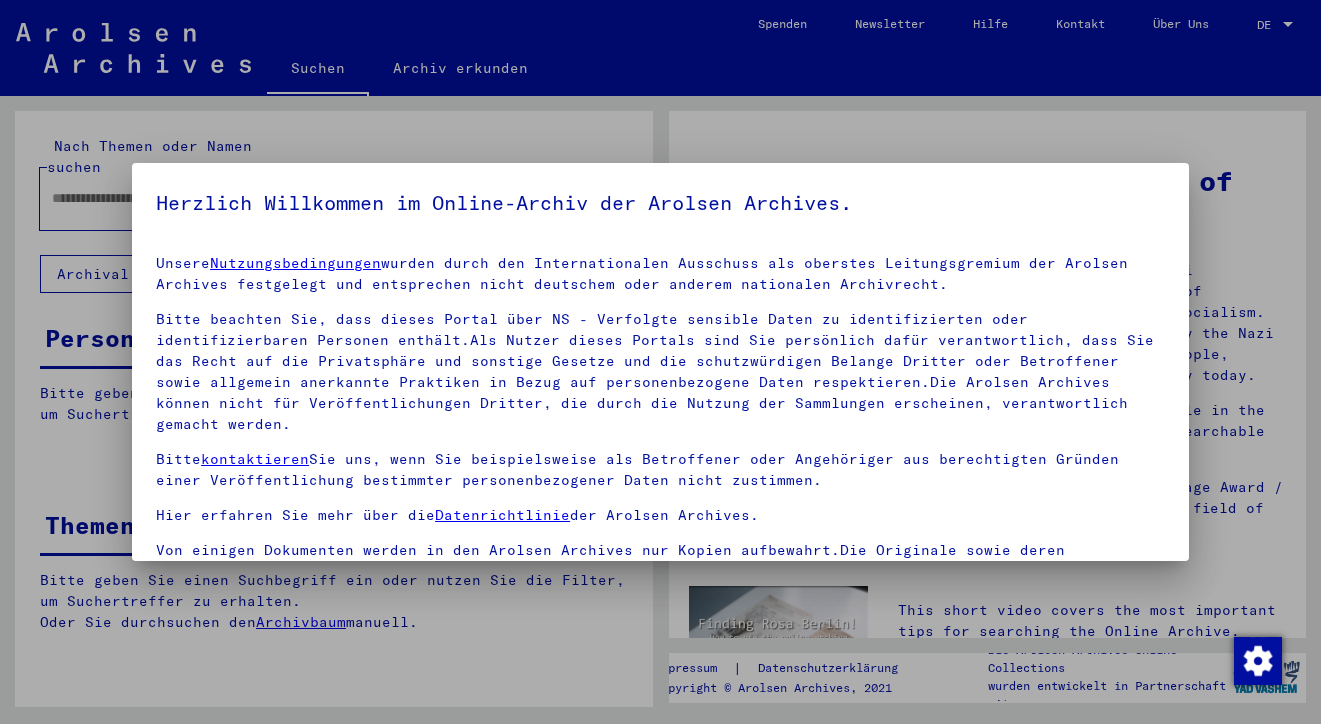 scroll, scrollTop: 0, scrollLeft: 0, axis: both 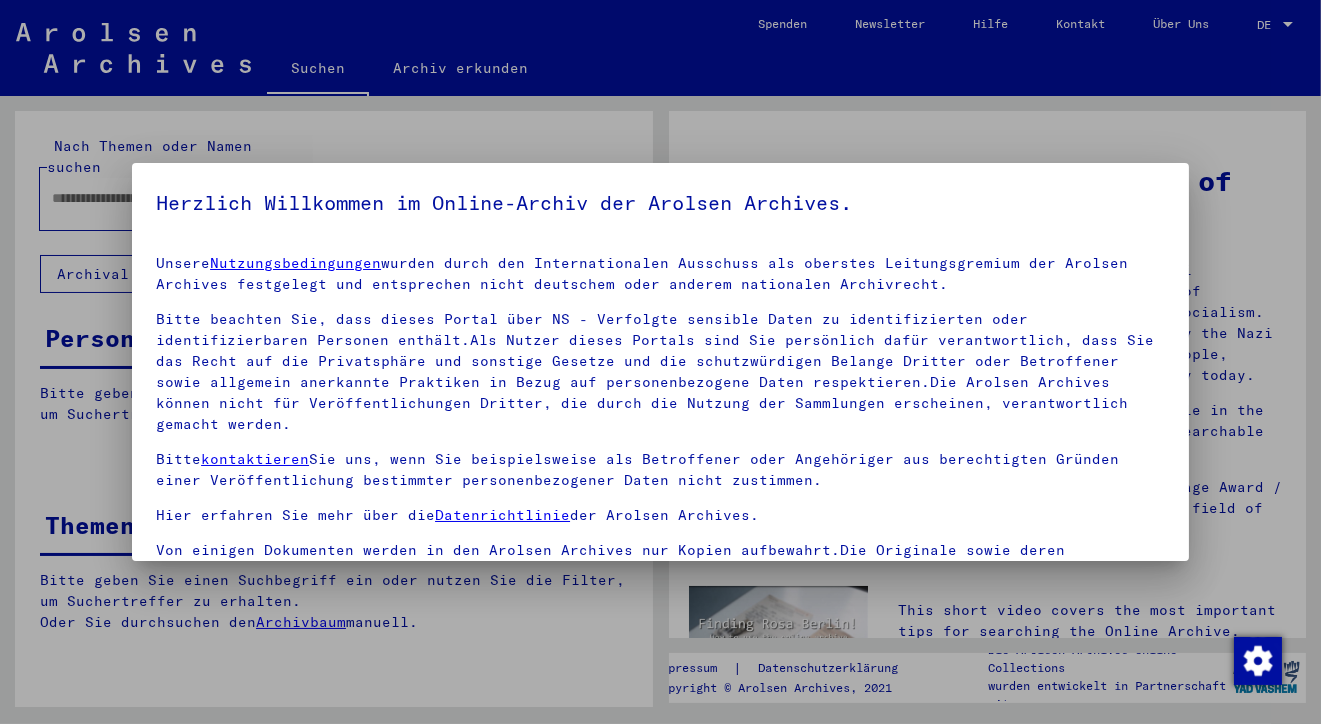 click at bounding box center (660, 362) 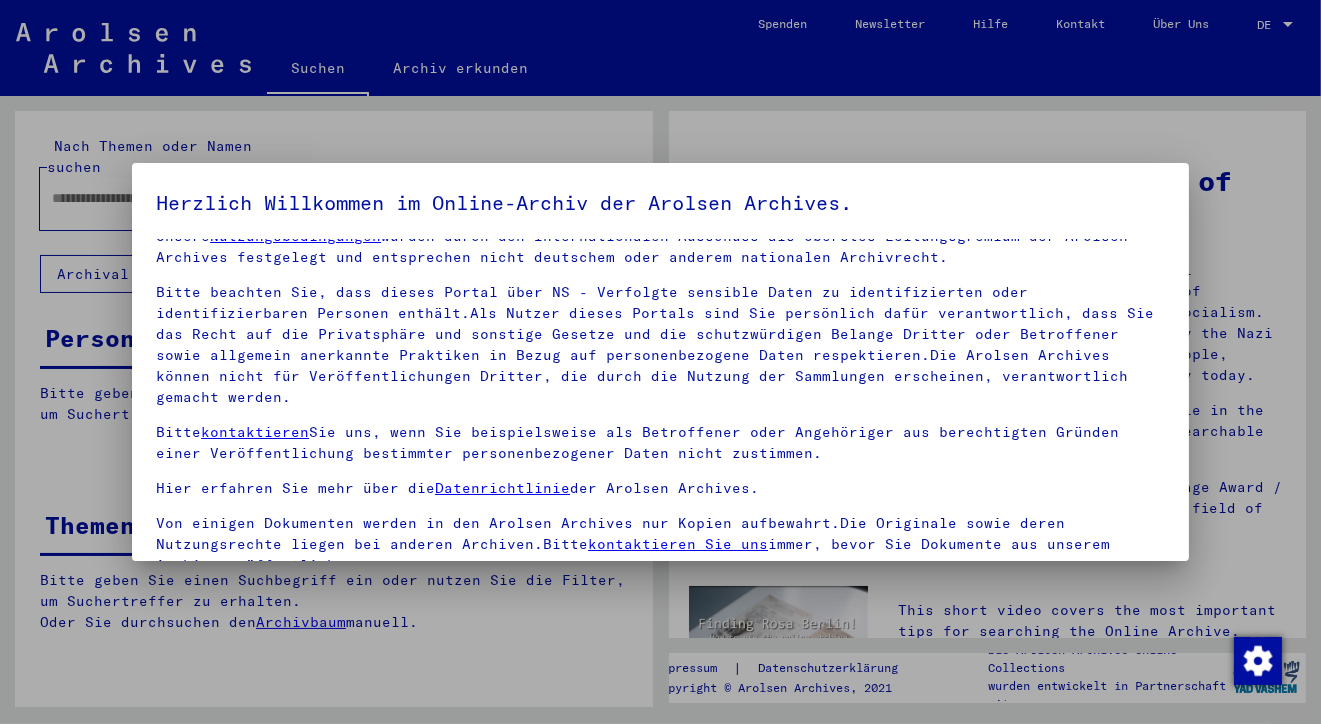 scroll, scrollTop: 30, scrollLeft: 0, axis: vertical 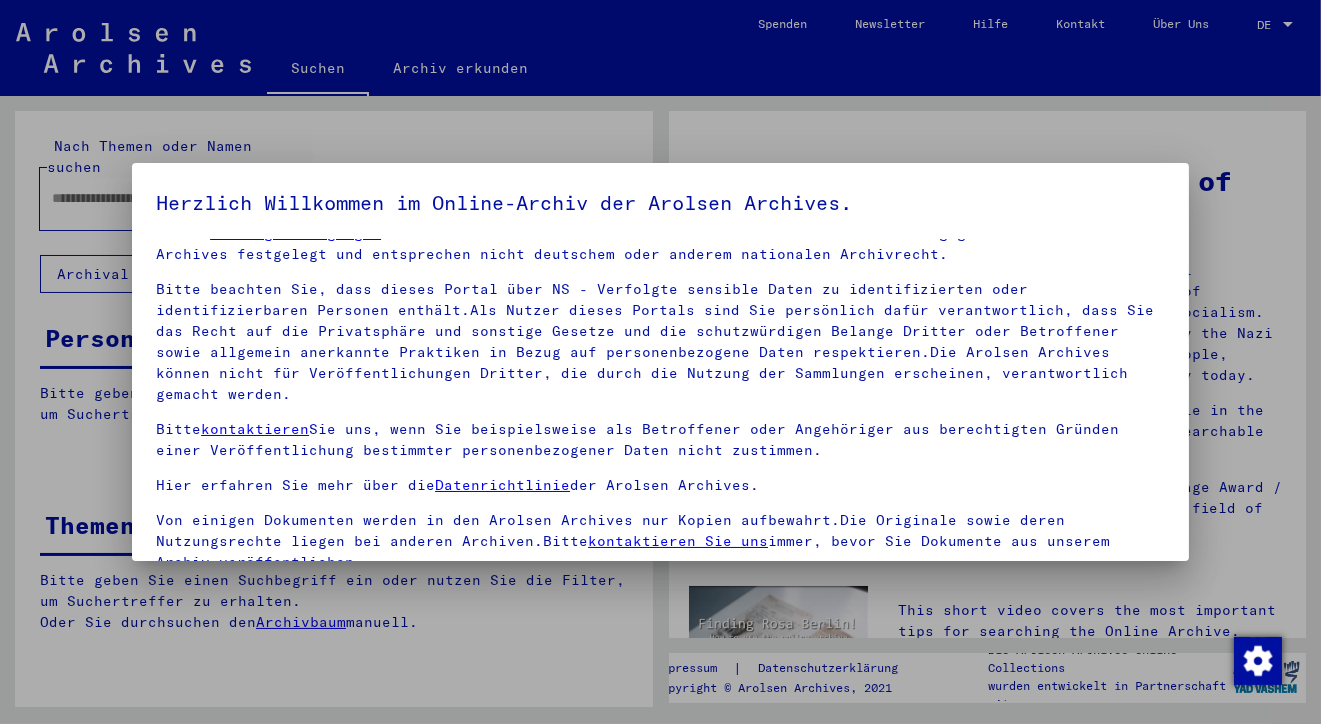 click on "Von einigen Dokumenten werden in den Arolsen Archives nur Kopien aufbewahrt.Die Originale sowie deren Nutzungsrechte liegen bei anderen Archiven.Bitte  kontaktieren Sie uns  immer, bevor Sie Dokumente aus unserem Archiv veröffentlichen." at bounding box center (660, 541) 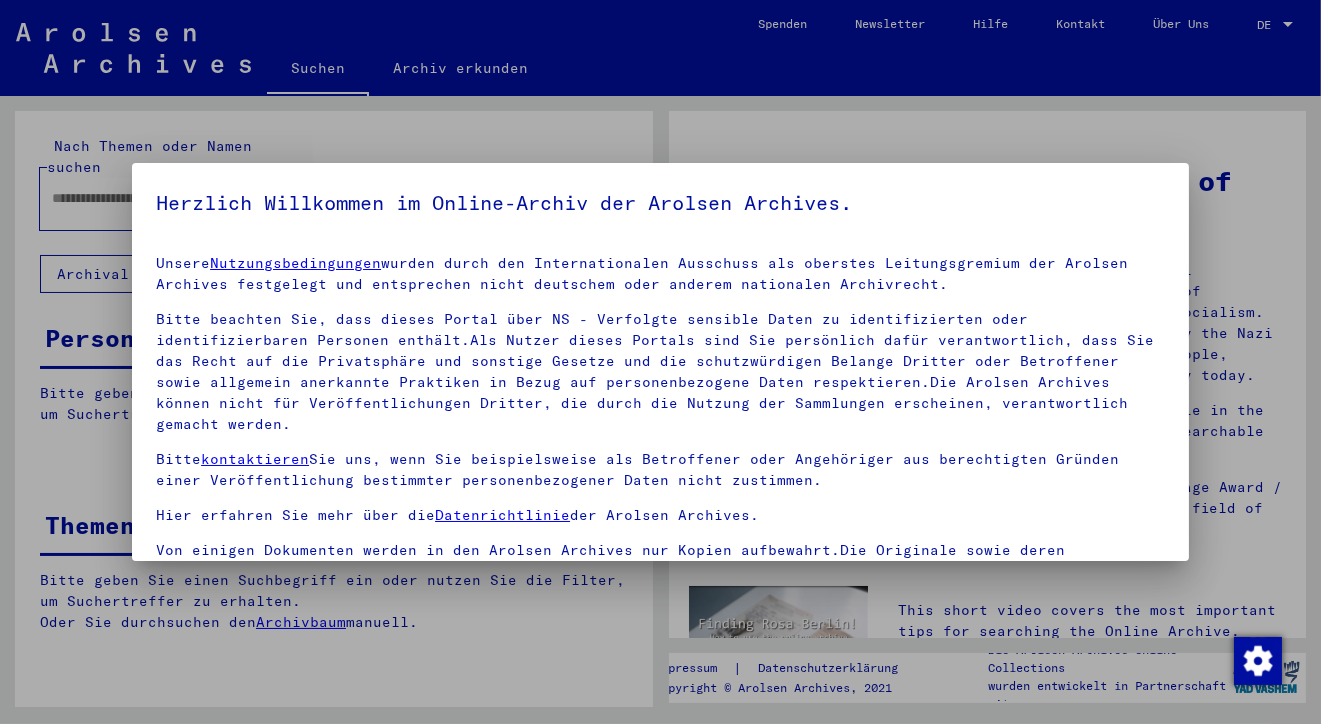 click at bounding box center (660, 362) 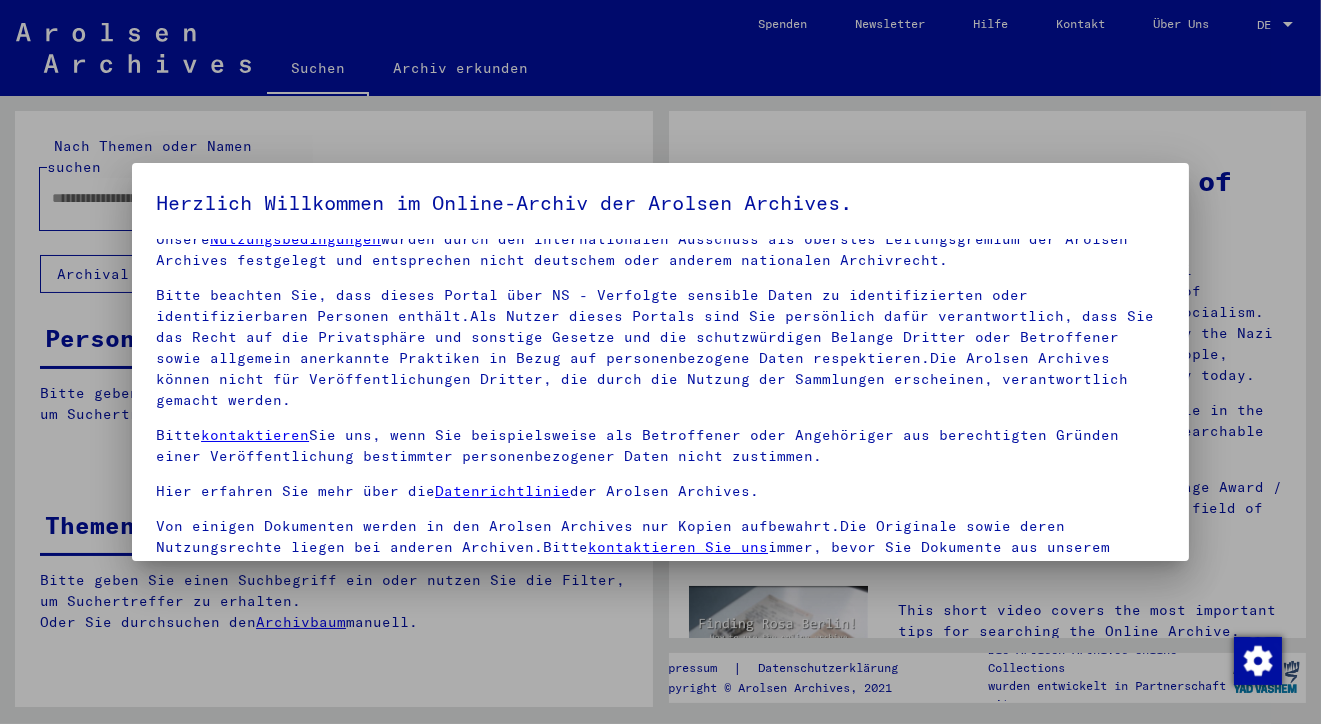 scroll, scrollTop: 30, scrollLeft: 0, axis: vertical 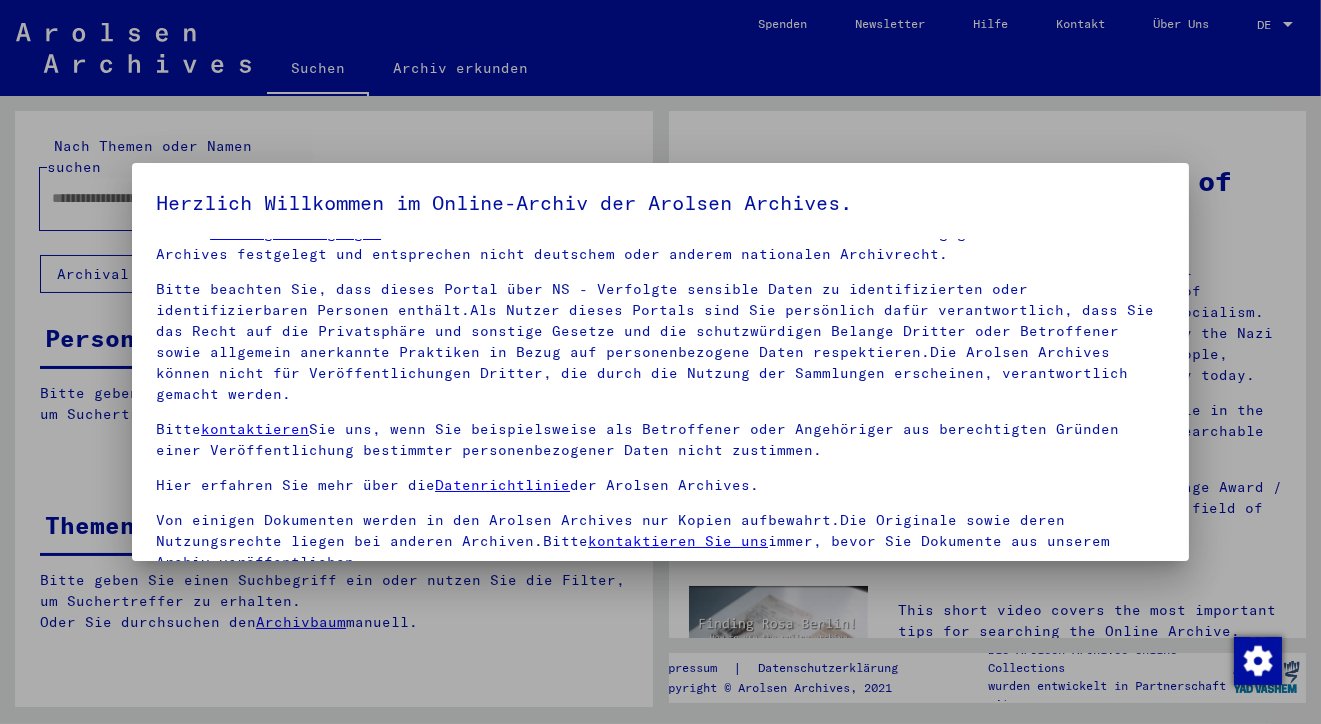 click on "Unsere  Nutzungsbedingungen  wurden durch den Internationalen Ausschuss als oberstes Leitungsgremium der Arolsen Archives festgelegt und entsprechen nicht deutschem oder anderem nationalen Archivrecht. Bitte beachten Sie, dass dieses Portal über NS - Verfolgte sensible Daten zu identifizierten oder identifizierbaren Personen enthält.Als Nutzer dieses Portals sind Sie persönlich dafür verantwortlich, dass Sie das Recht auf die Privatsphäre und sonstige Gesetze und die schutzwürdigen Belange Dritter oder Betroffener sowie allgemein anerkannte Praktiken in Bezug auf personenbezogene Daten respektieren.Die Arolsen Archives können nicht für Veröffentlichungen Dritter, die durch die Nutzung der Sammlungen erscheinen, verantwortlich gemacht werden. Bitte  kontaktieren  Sie uns, wenn Sie beispielsweise als Betroffener oder Angehöriger aus berechtigten Gründen einer Veröffentlichung bestimmter personenbezogener Daten nicht zustimmen. Hier erfahren Sie mehr über die  Datenrichtlinie  der Arolsen Archives." at bounding box center [660, 398] 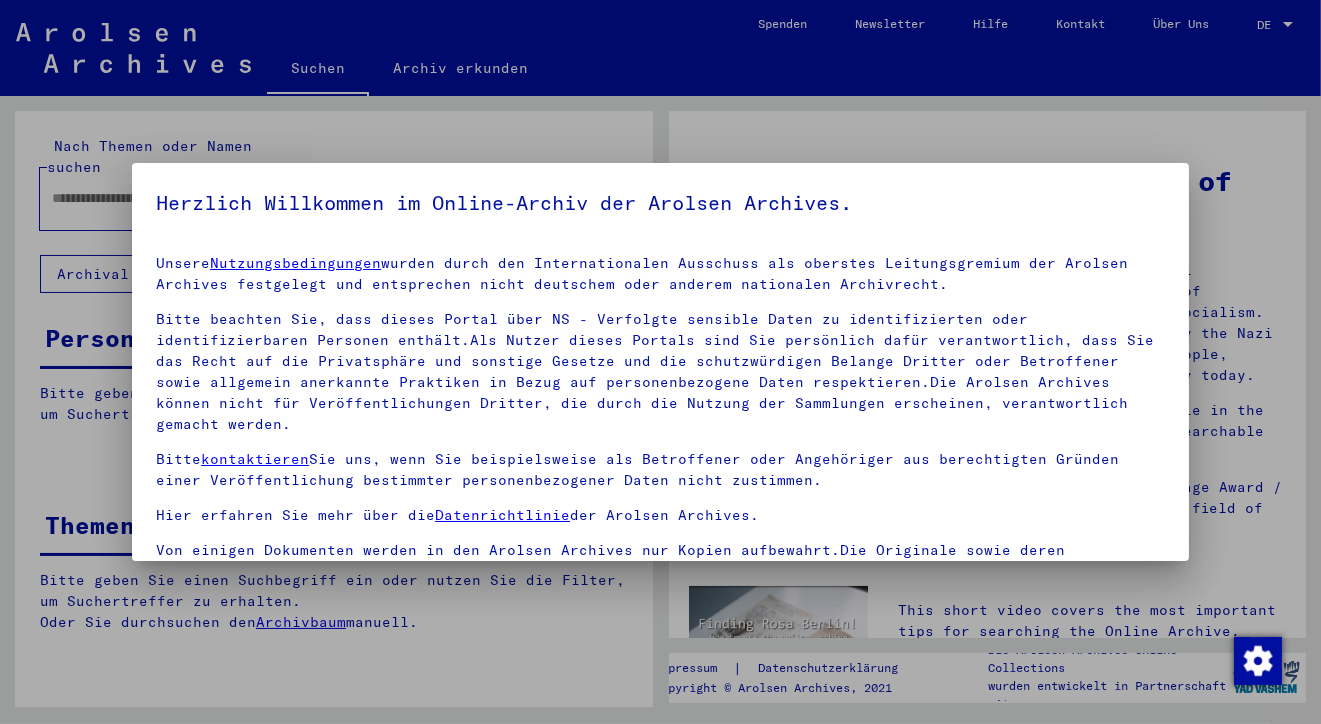 click at bounding box center (660, 362) 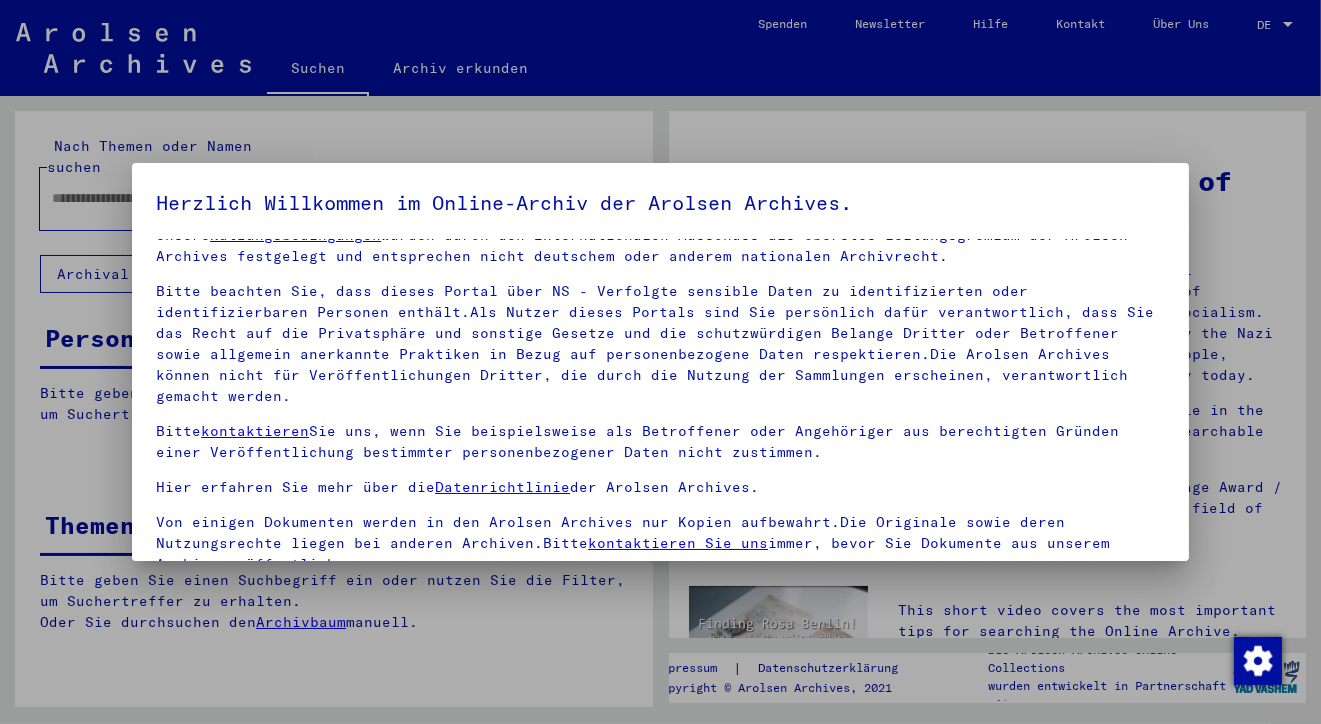 scroll, scrollTop: 30, scrollLeft: 0, axis: vertical 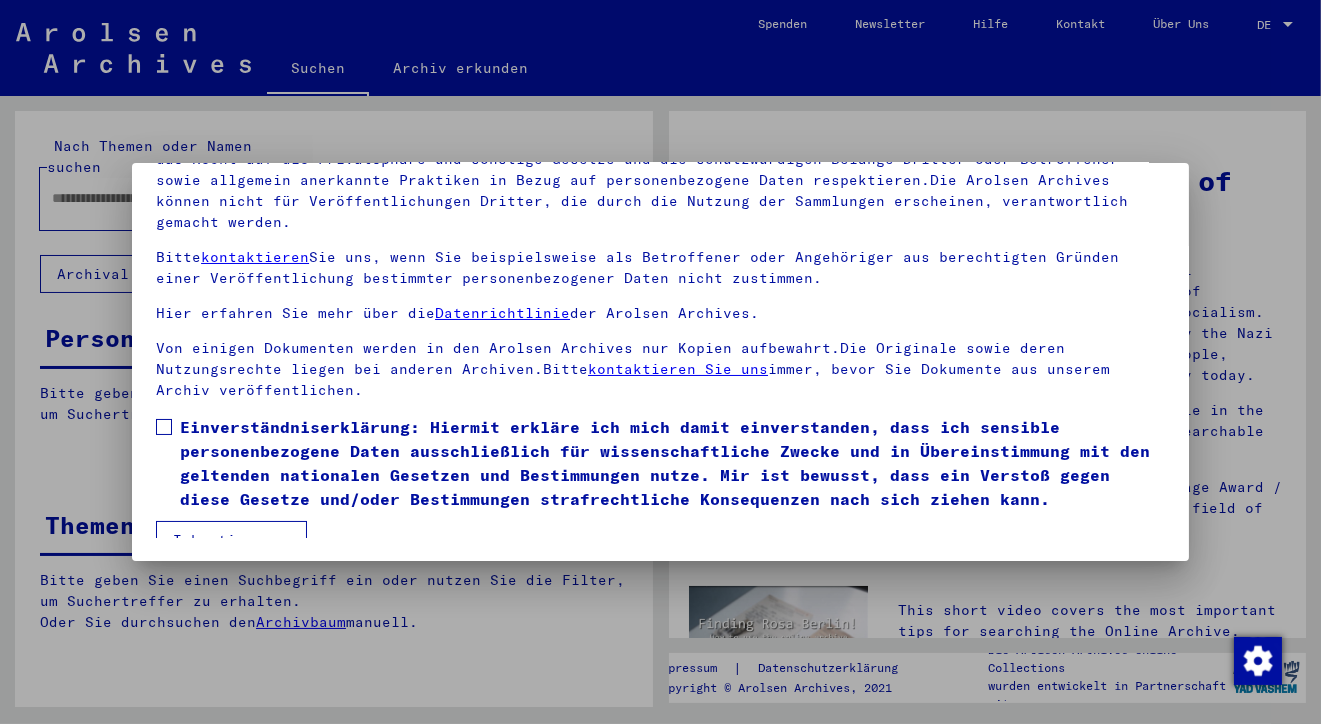 click on "Einverständniserklärung: Hiermit erkläre ich mich damit einverstanden, dass ich sensible personenbezogene Daten ausschließlich für wissenschaftliche Zwecke und in Übereinstimmung mit den geltenden nationalen Gesetzen und Bestimmungen nutze. Mir ist bewusst, dass ein Verstoß gegen diese Gesetze und/oder Bestimmungen strafrechtliche Konsequenzen nach sich ziehen kann." at bounding box center (660, 463) 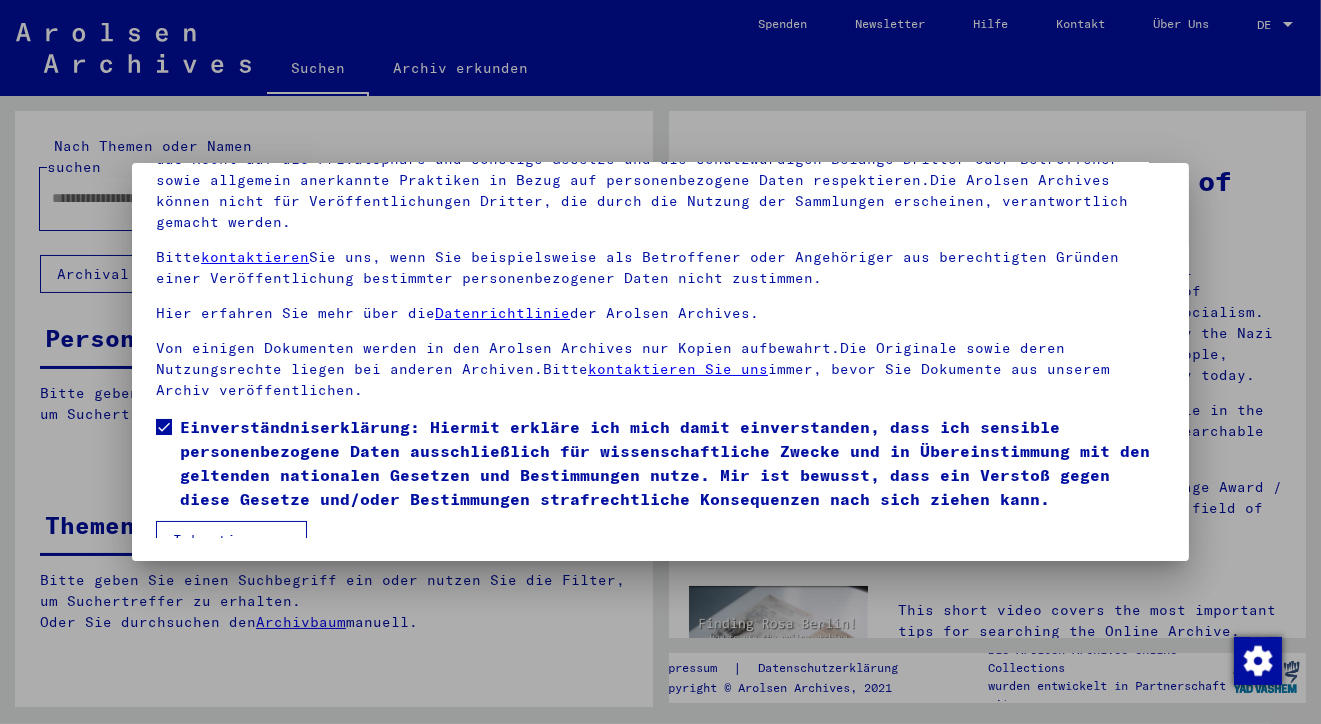click on "Ich stimme zu" at bounding box center (231, 540) 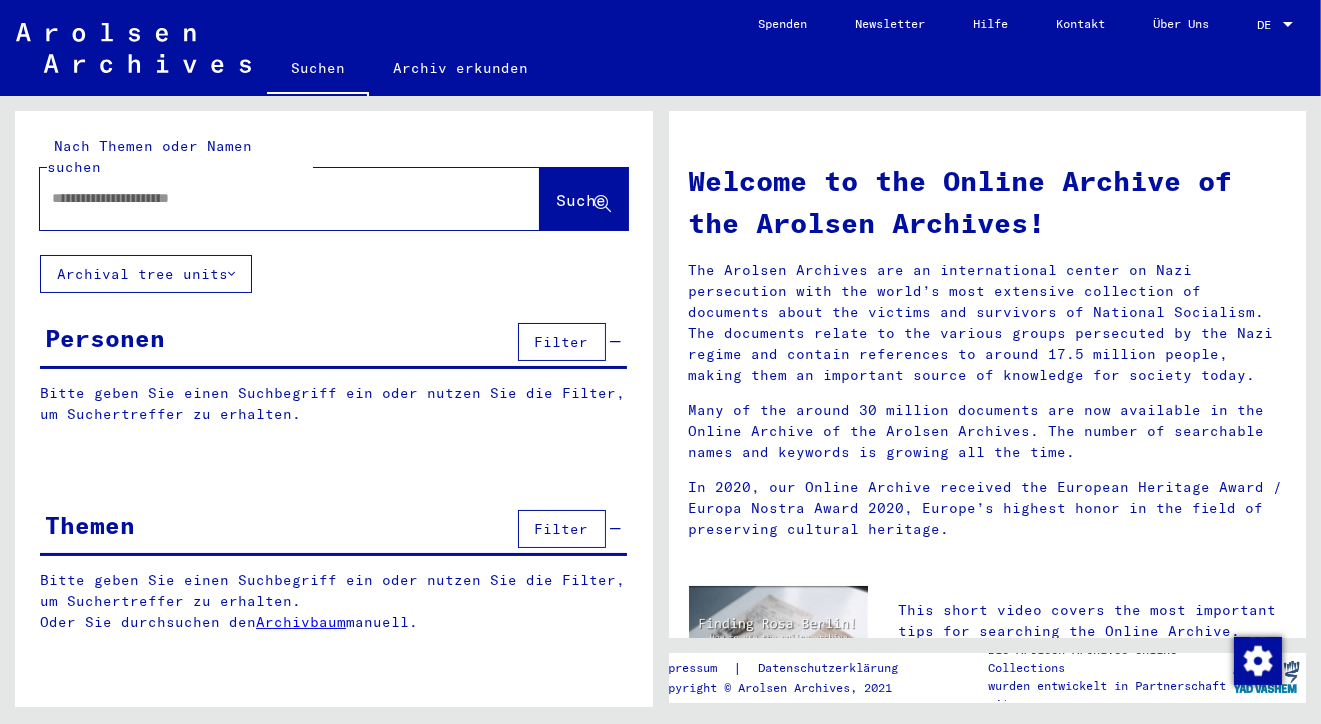 click on "DE" at bounding box center [1268, 25] 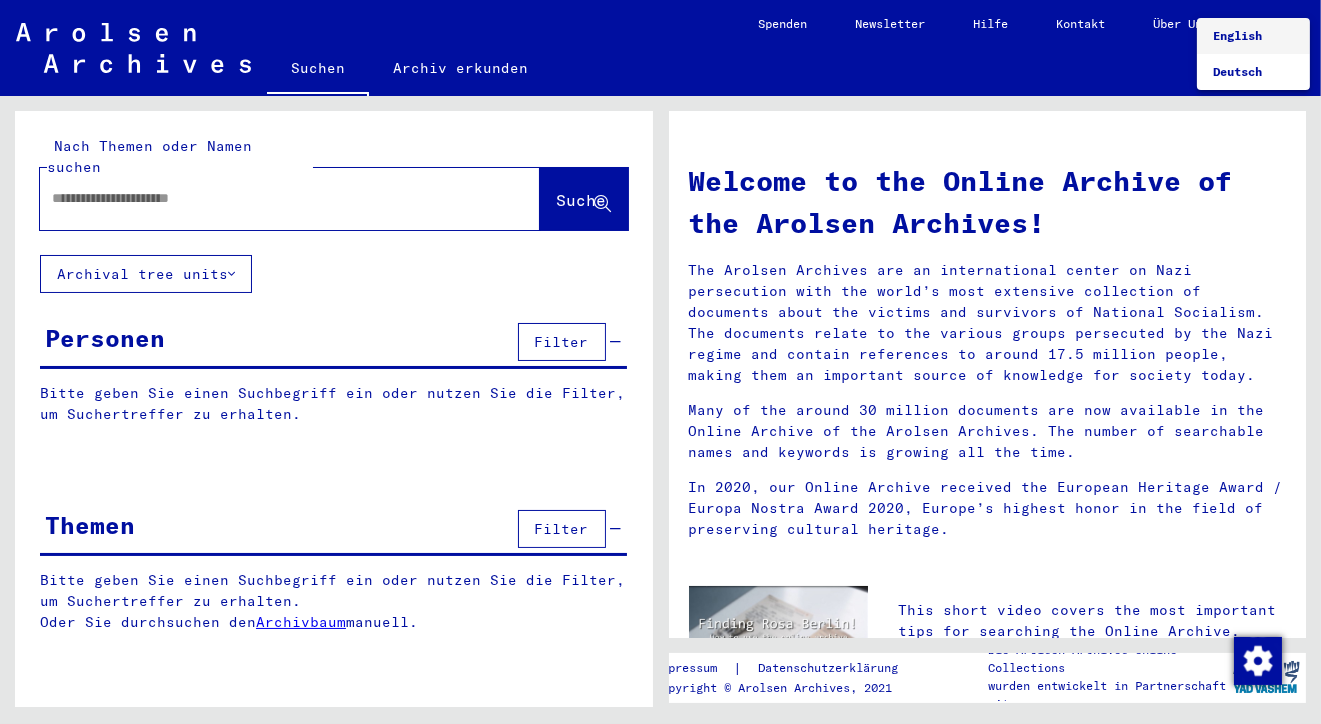 click on "English" at bounding box center [1253, 36] 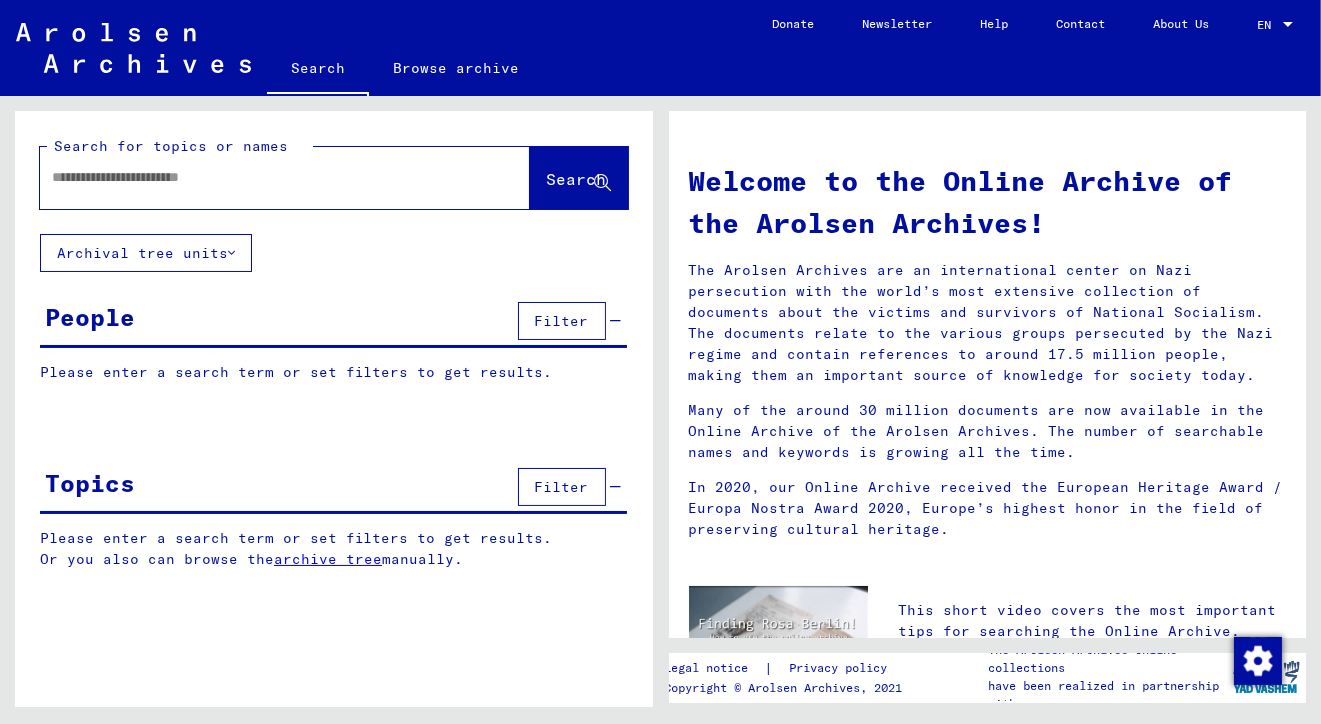 click at bounding box center [261, 177] 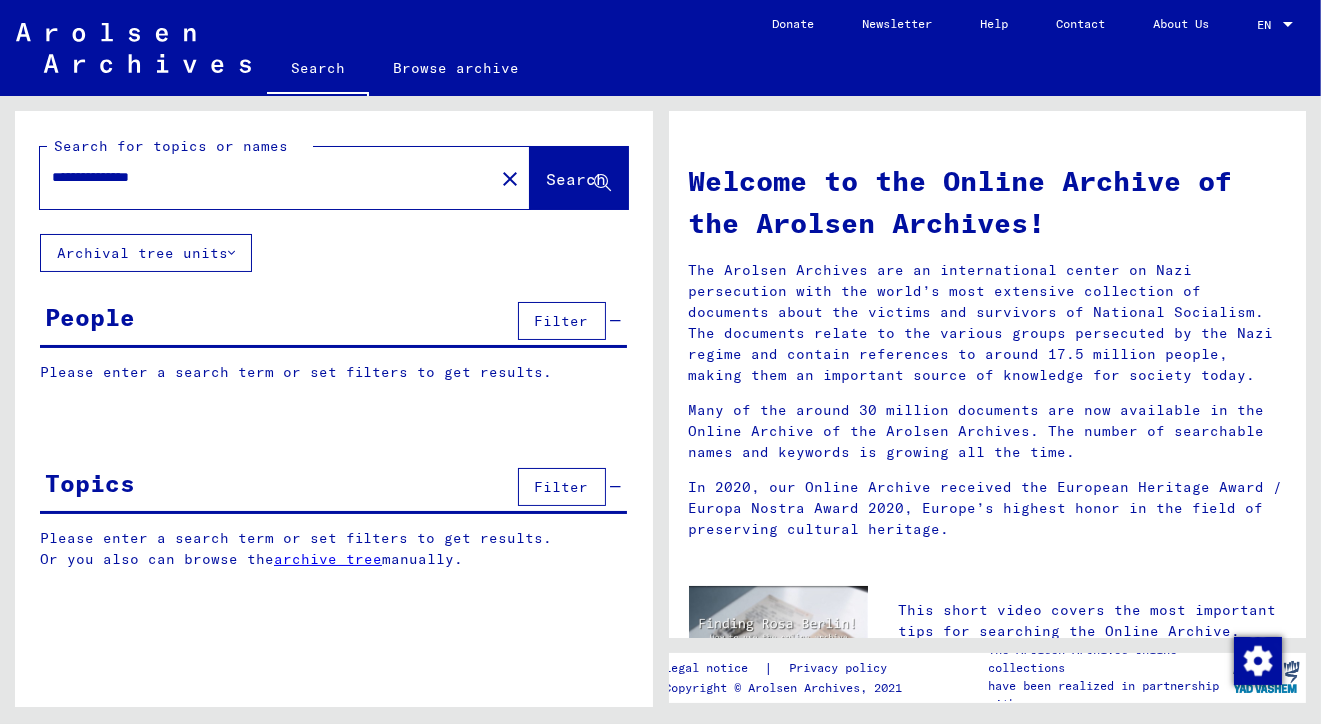 type on "**********" 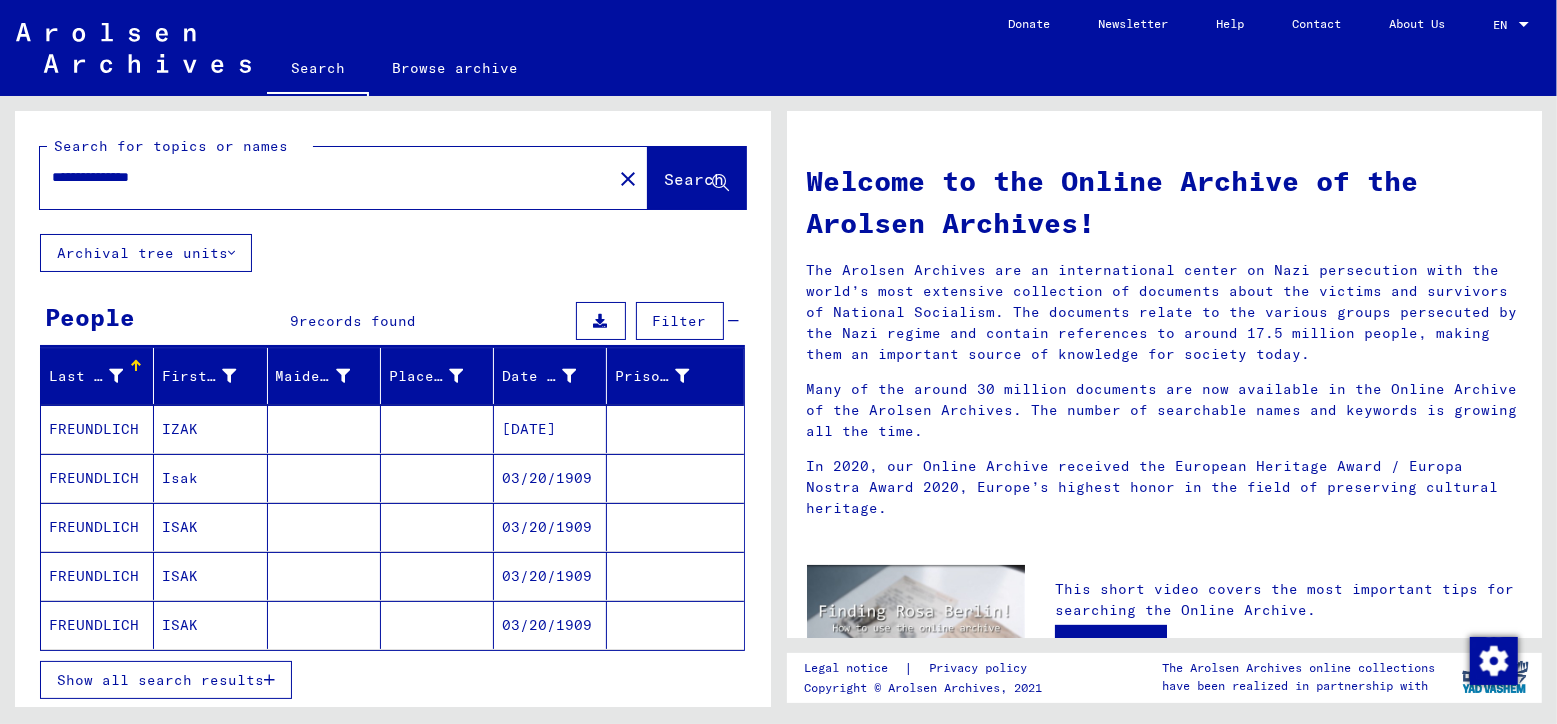scroll, scrollTop: 154, scrollLeft: 0, axis: vertical 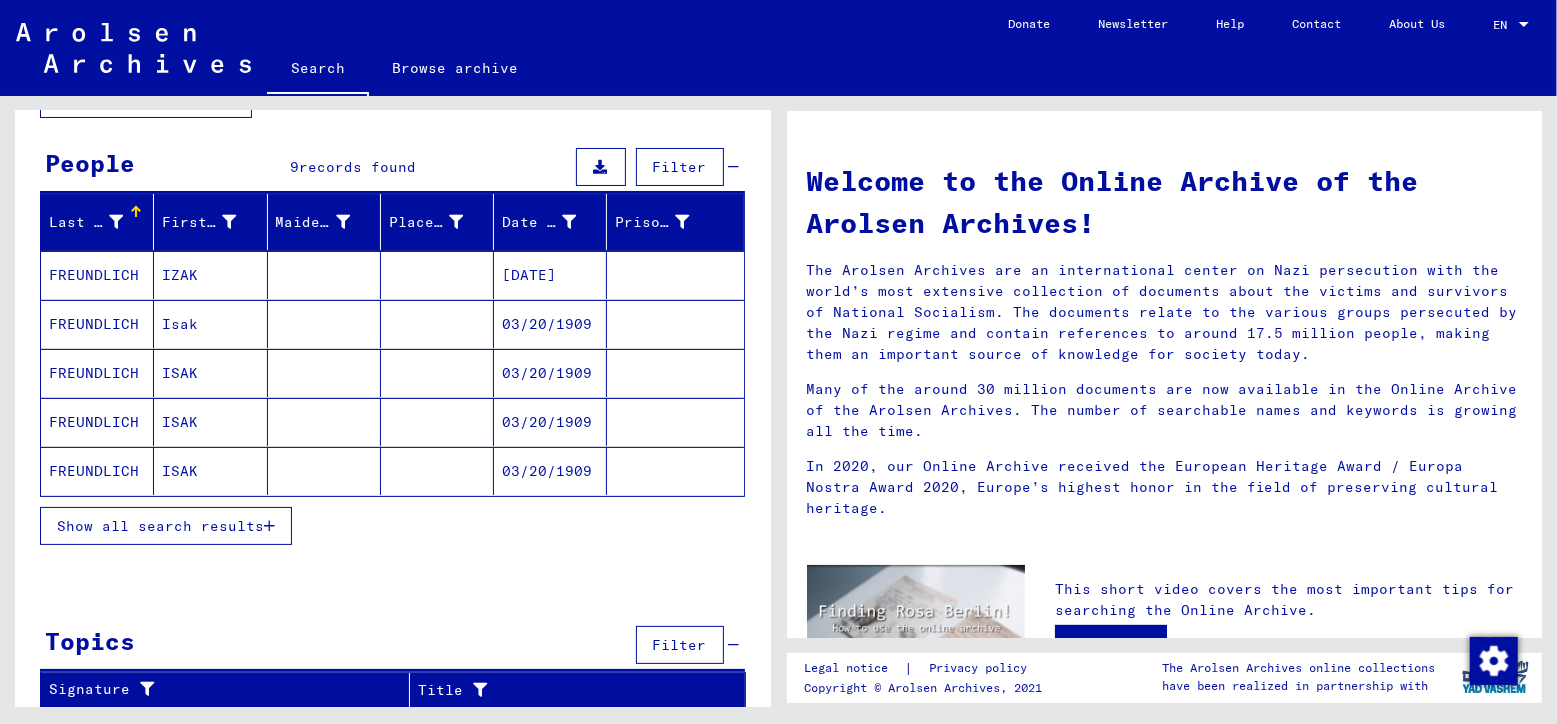 click on "Show all search results" at bounding box center [160, 526] 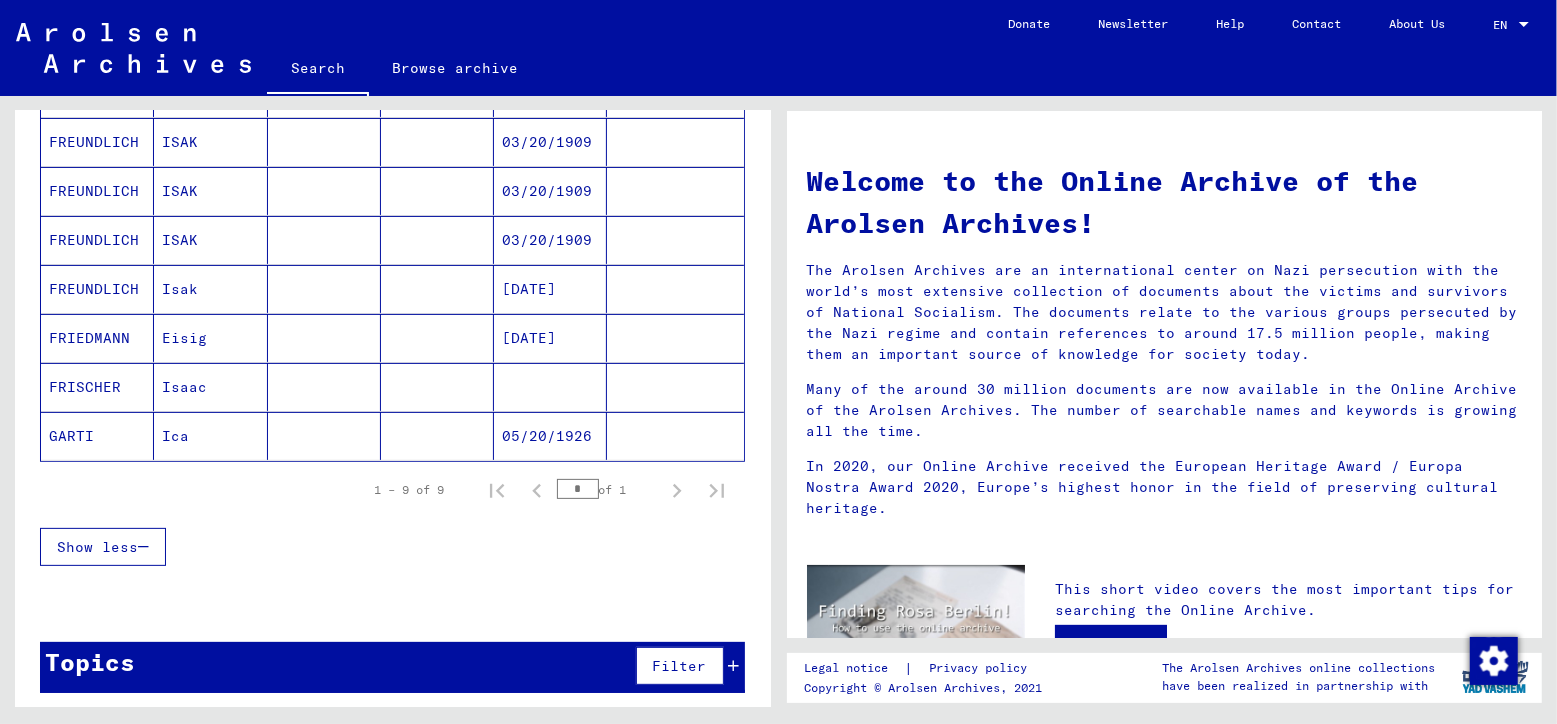 scroll, scrollTop: 390, scrollLeft: 0, axis: vertical 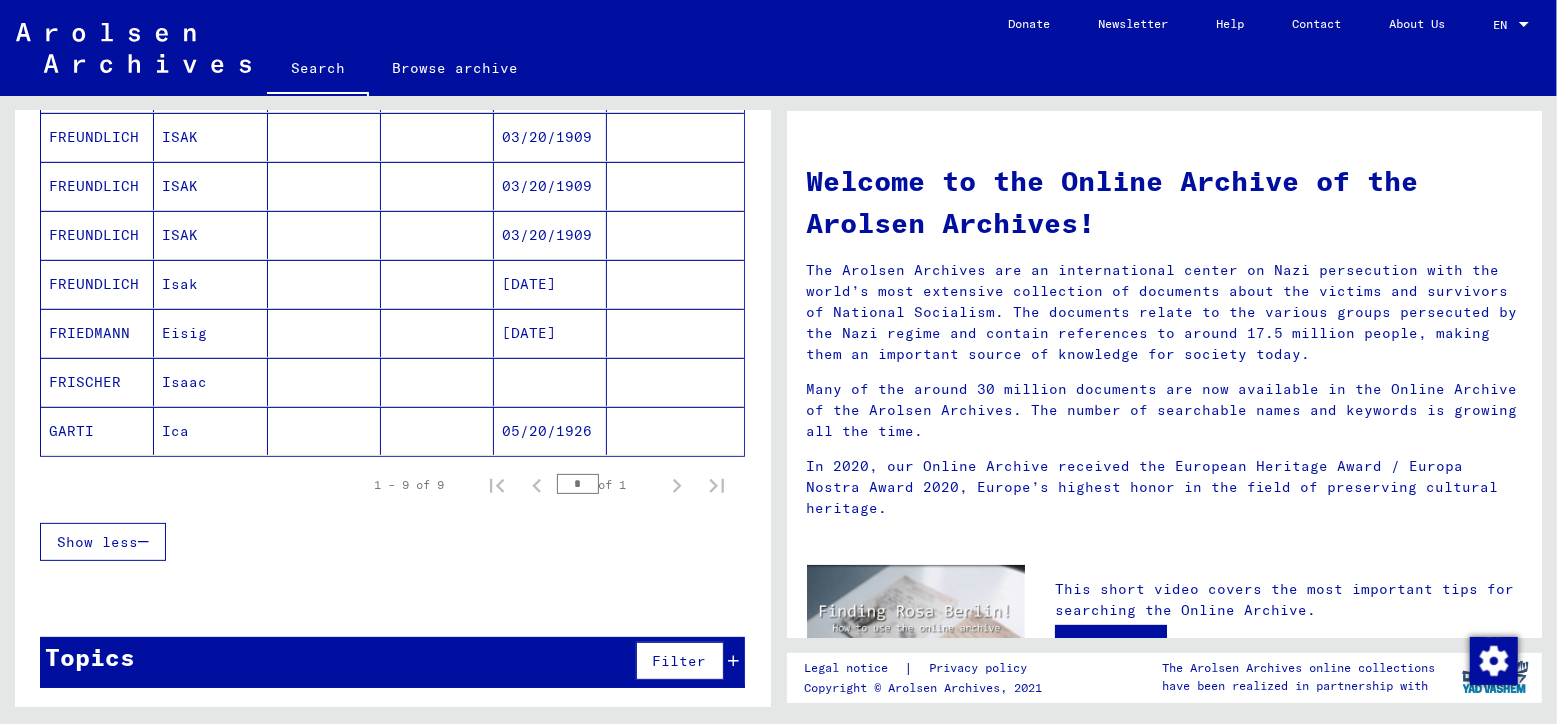click on "FREUNDLICH" at bounding box center [97, 333] 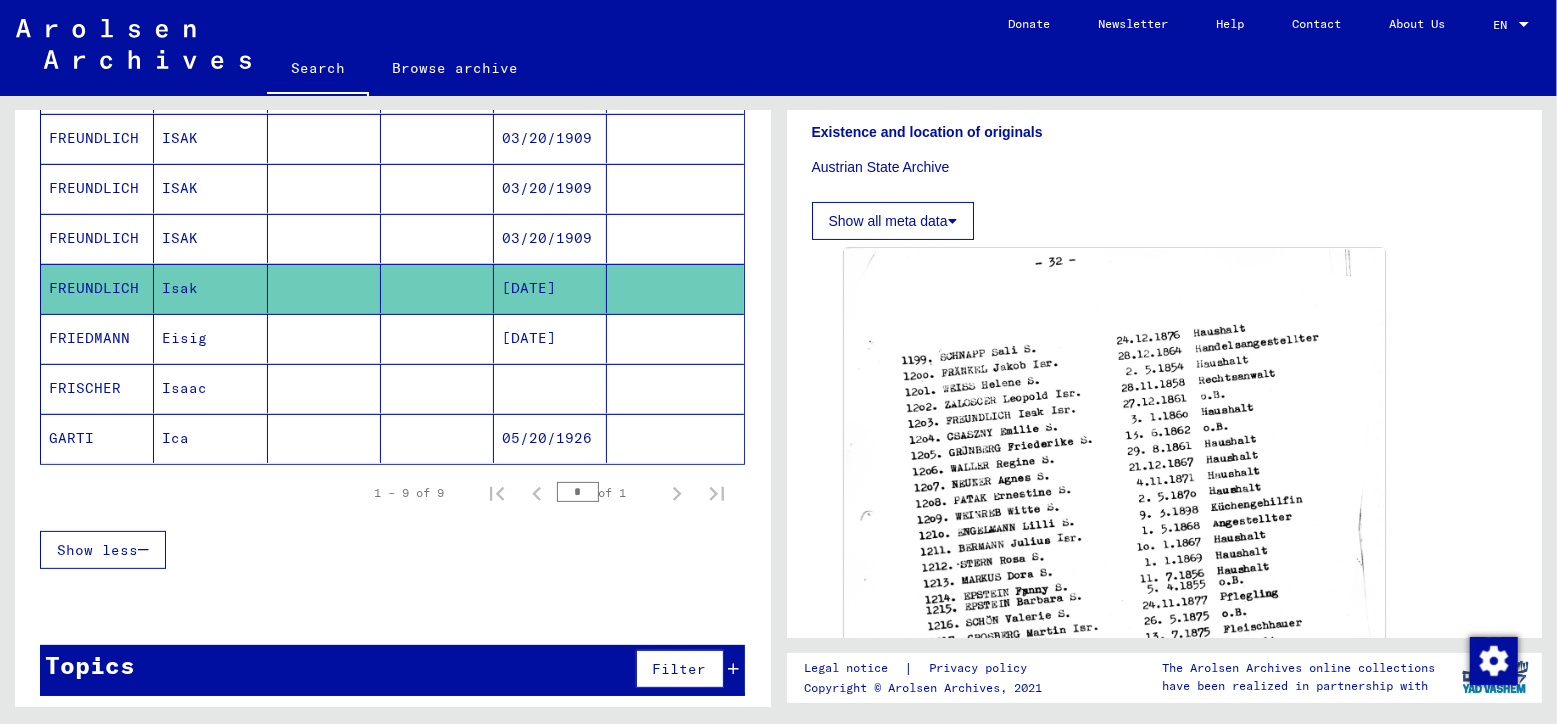scroll, scrollTop: 0, scrollLeft: 0, axis: both 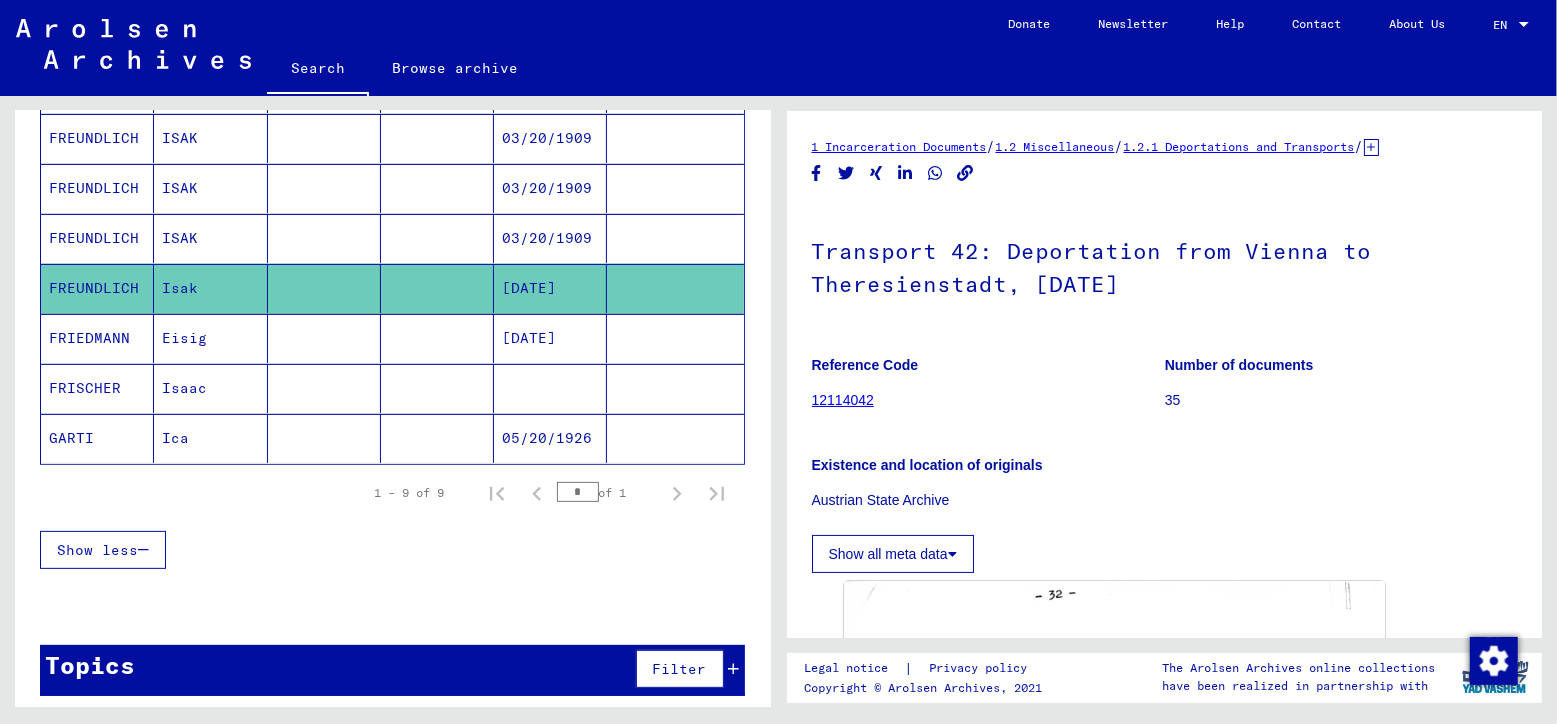 click on "FREUNDLICH" at bounding box center (97, 288) 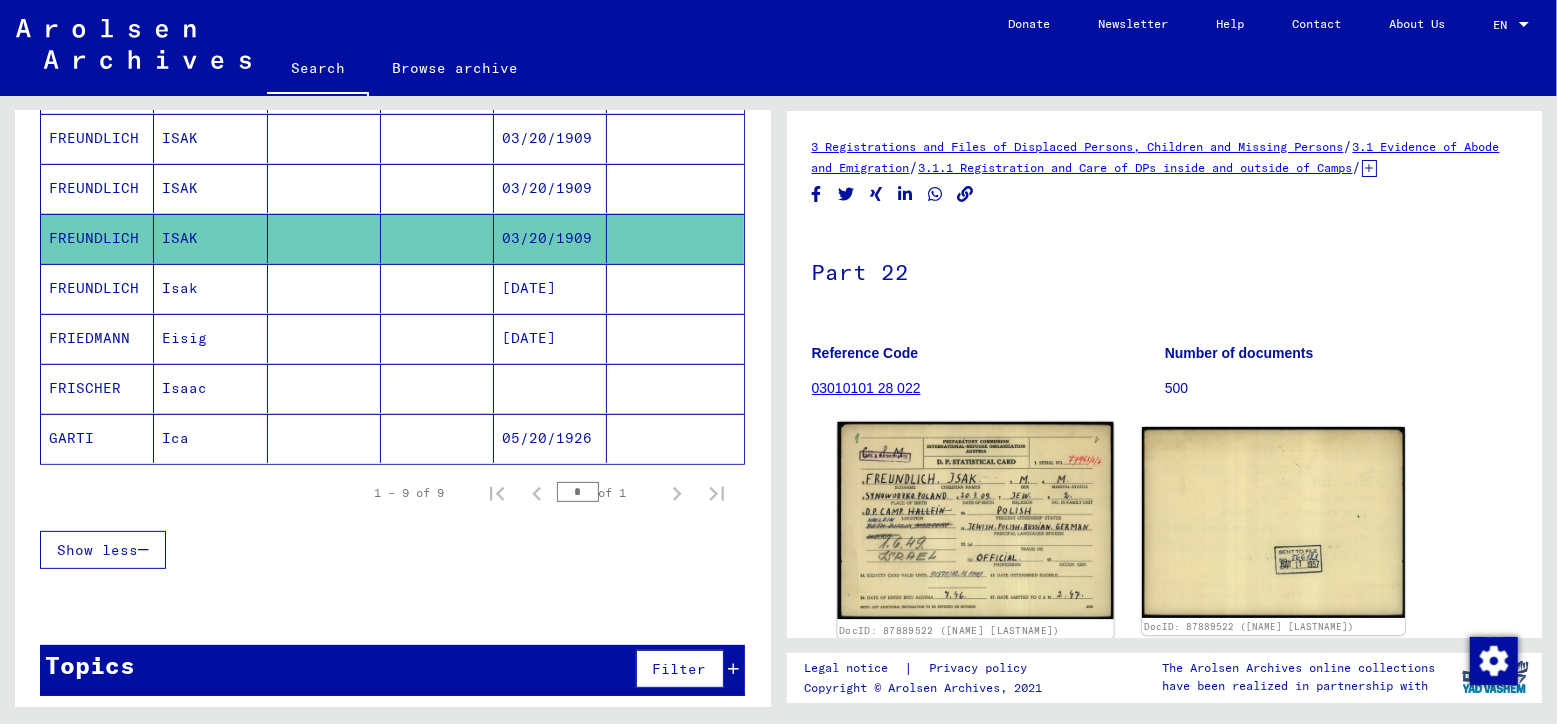 click 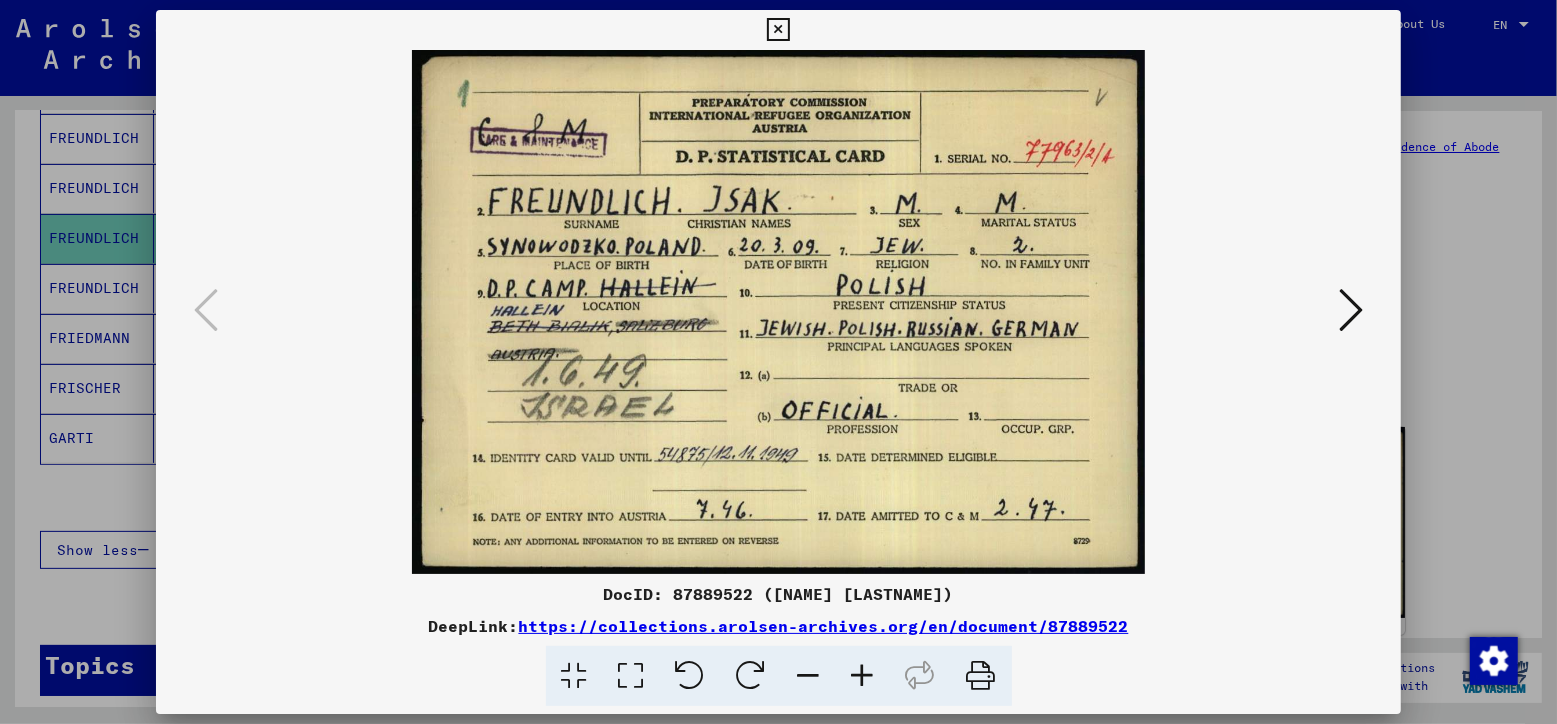 click at bounding box center [1351, 310] 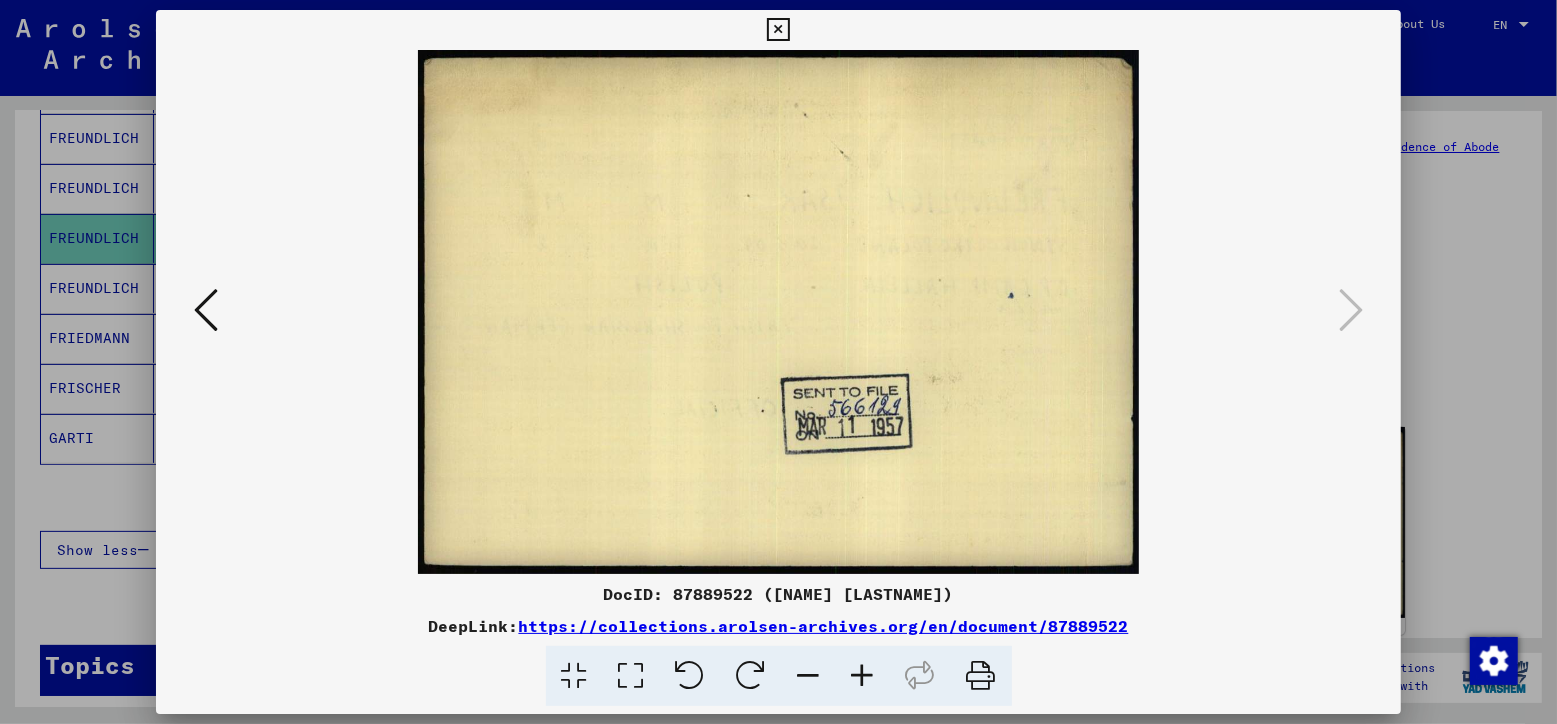 click at bounding box center [206, 310] 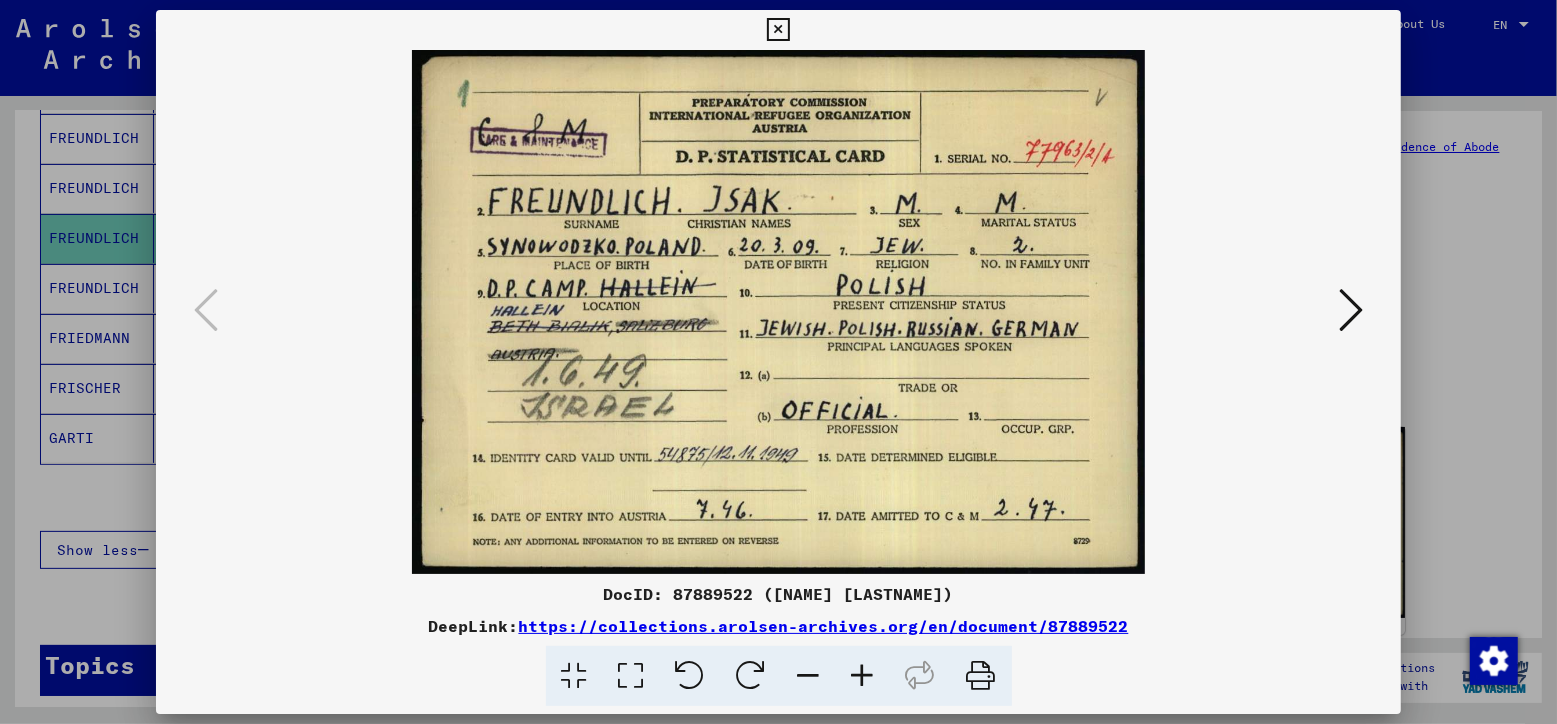 click at bounding box center (778, 30) 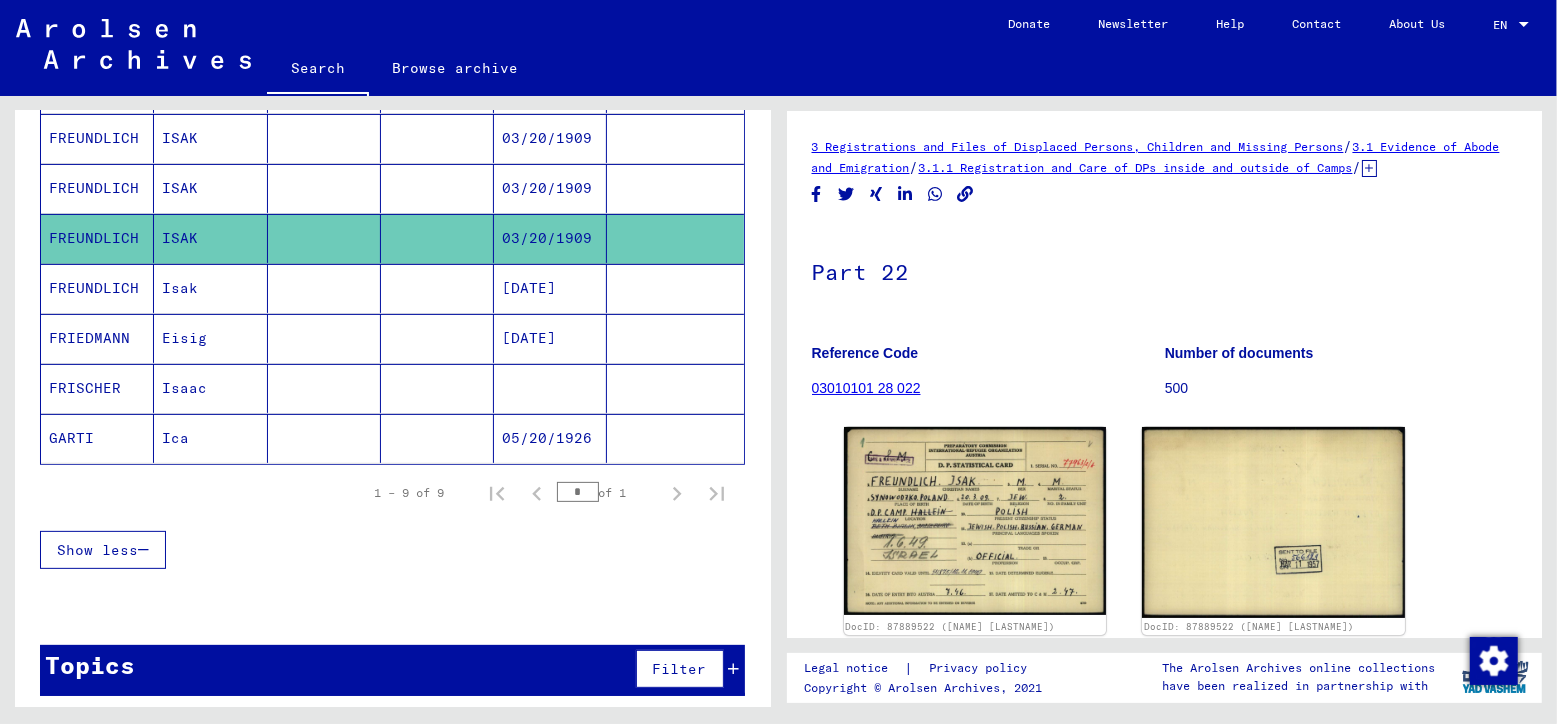 click on "FREUNDLICH" at bounding box center [97, 338] 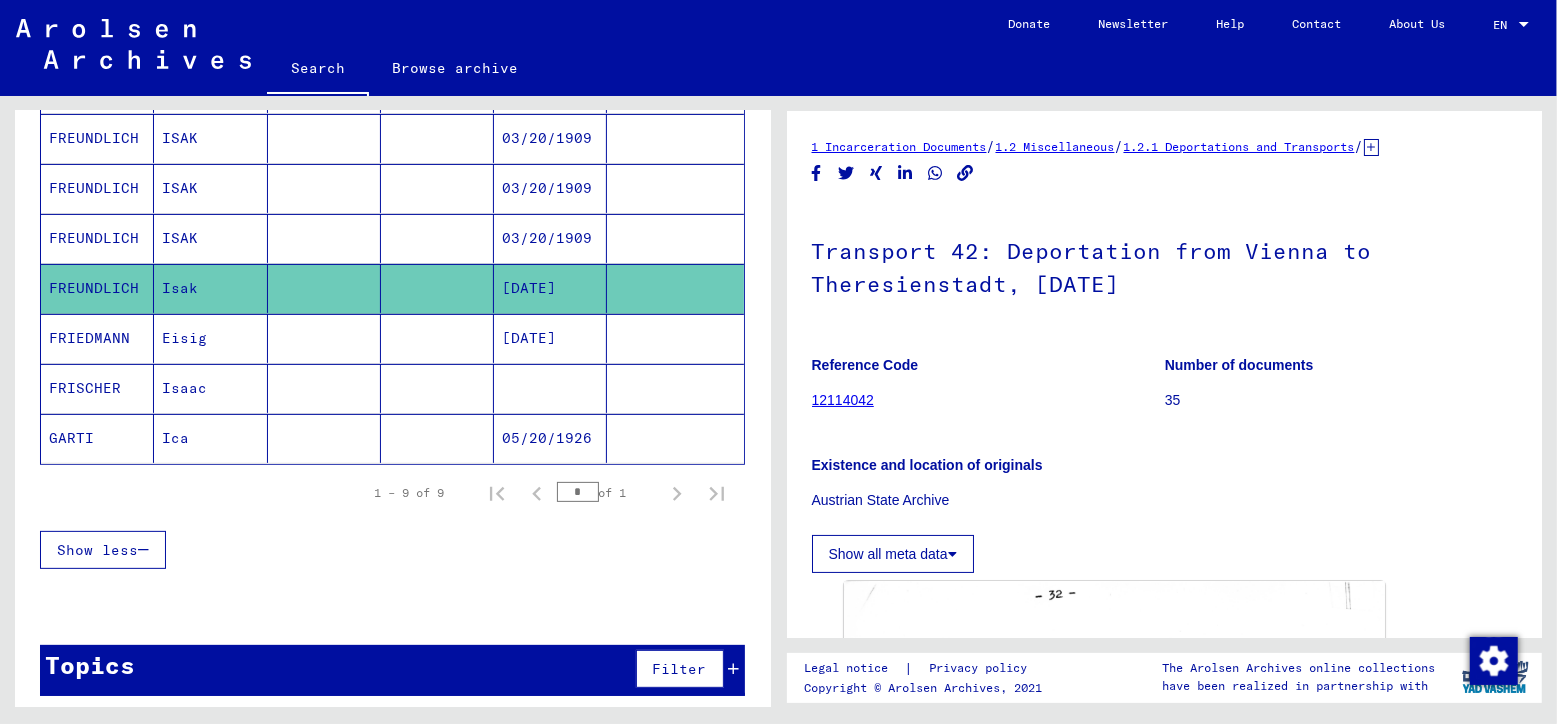 click on "12114042" 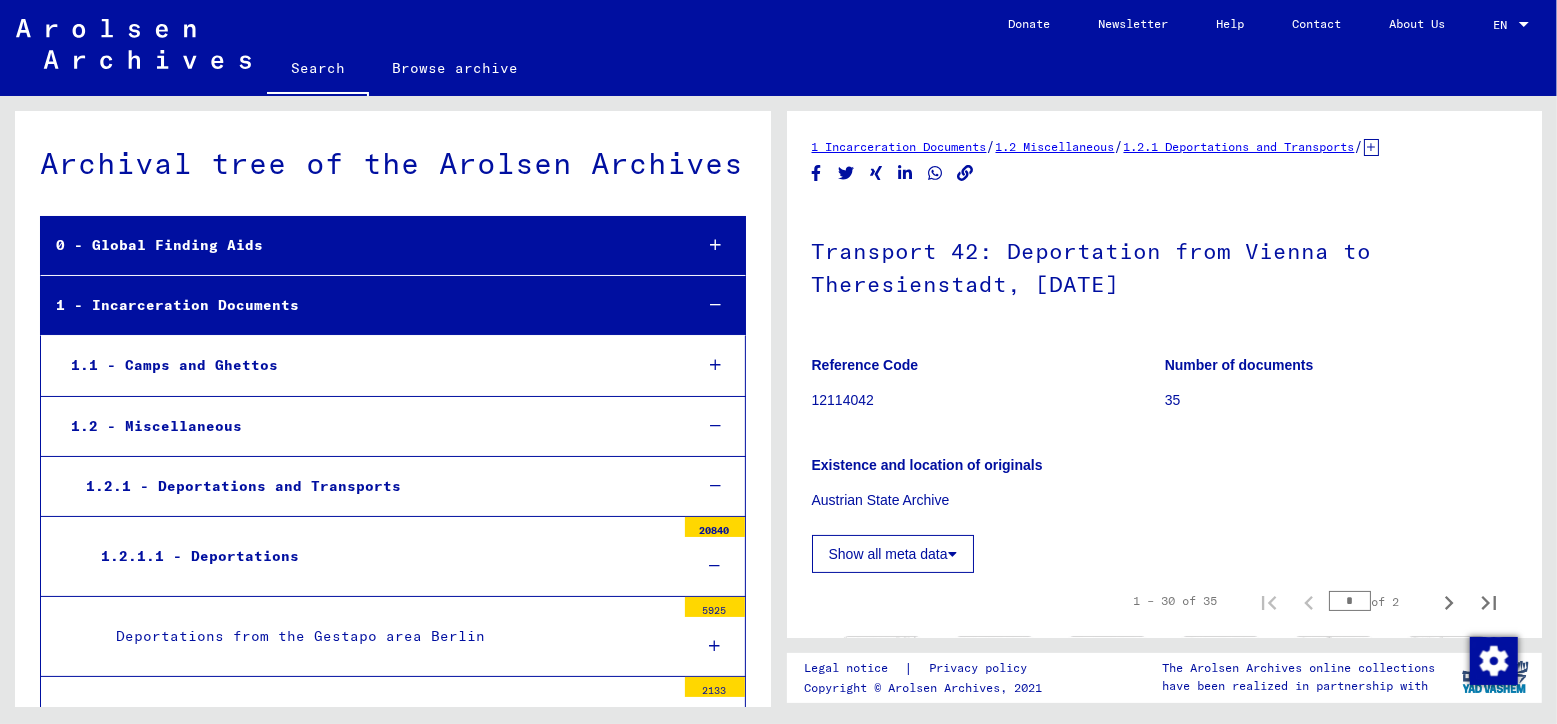 click 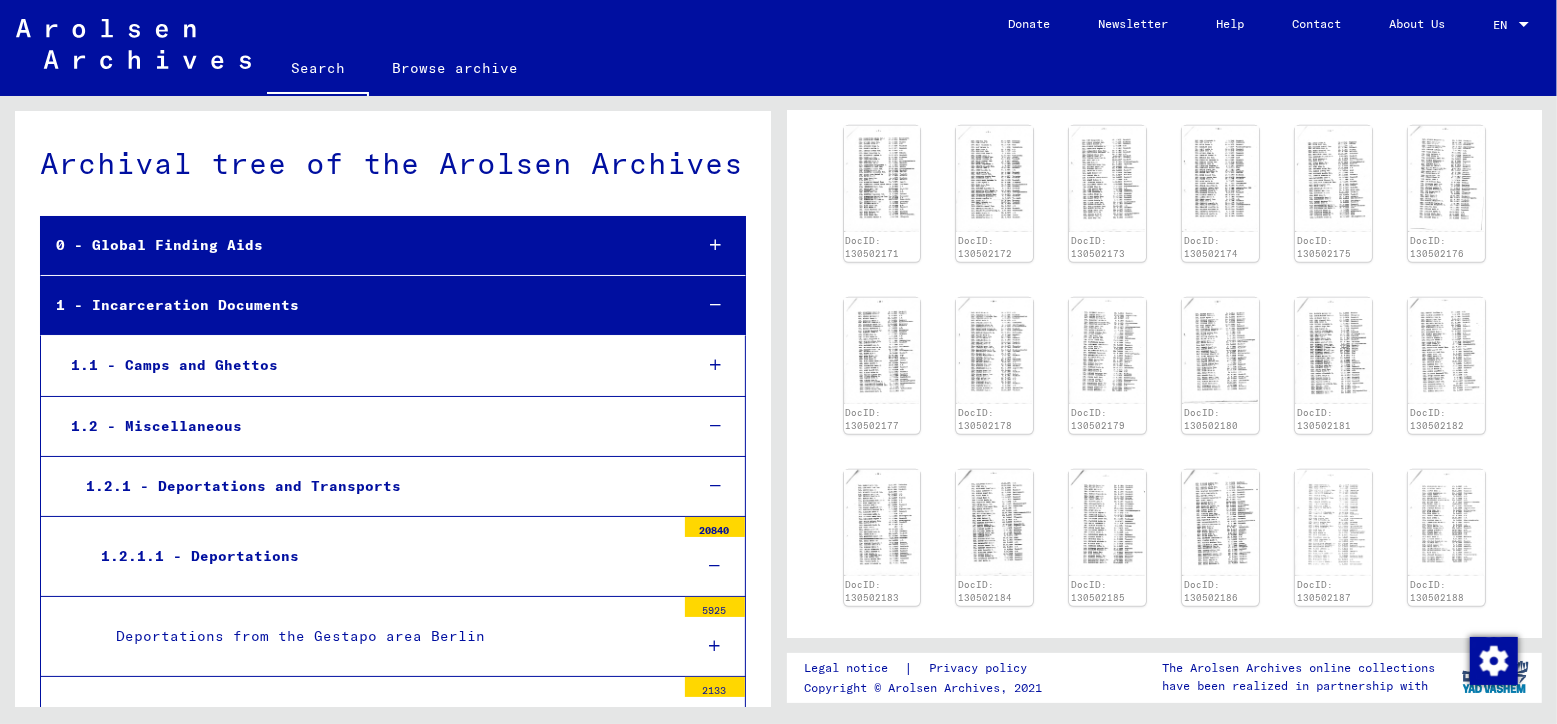 scroll, scrollTop: 567, scrollLeft: 0, axis: vertical 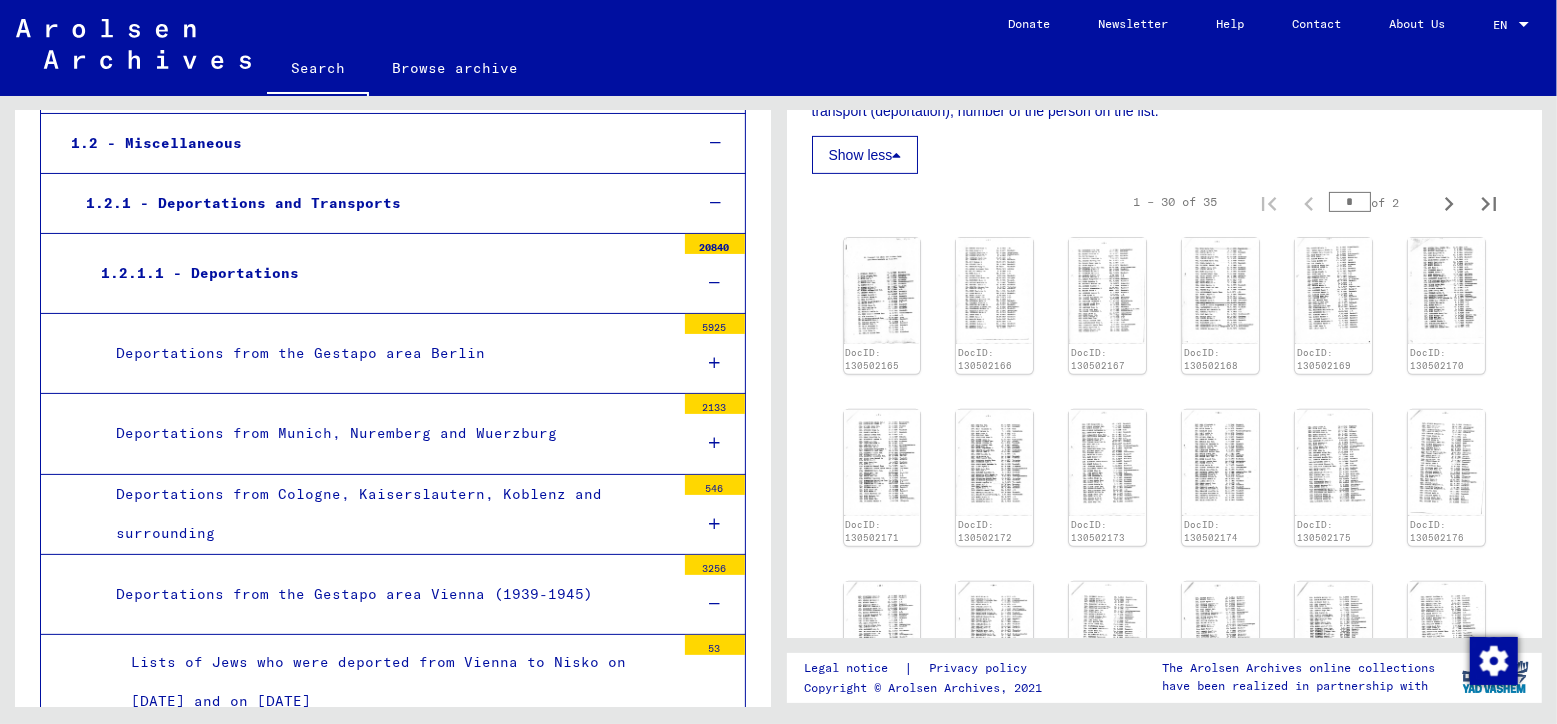 click at bounding box center (714, 363) 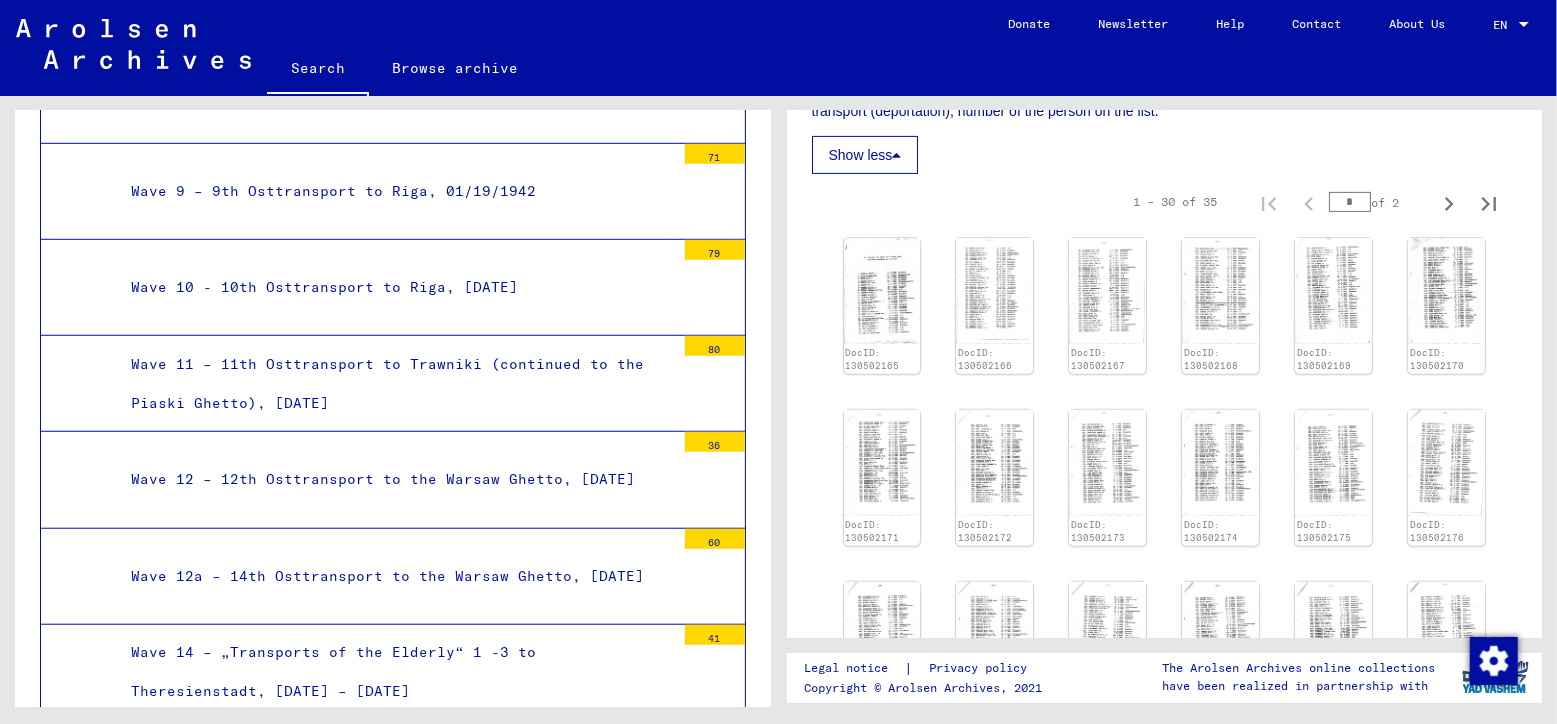 scroll, scrollTop: 0, scrollLeft: 0, axis: both 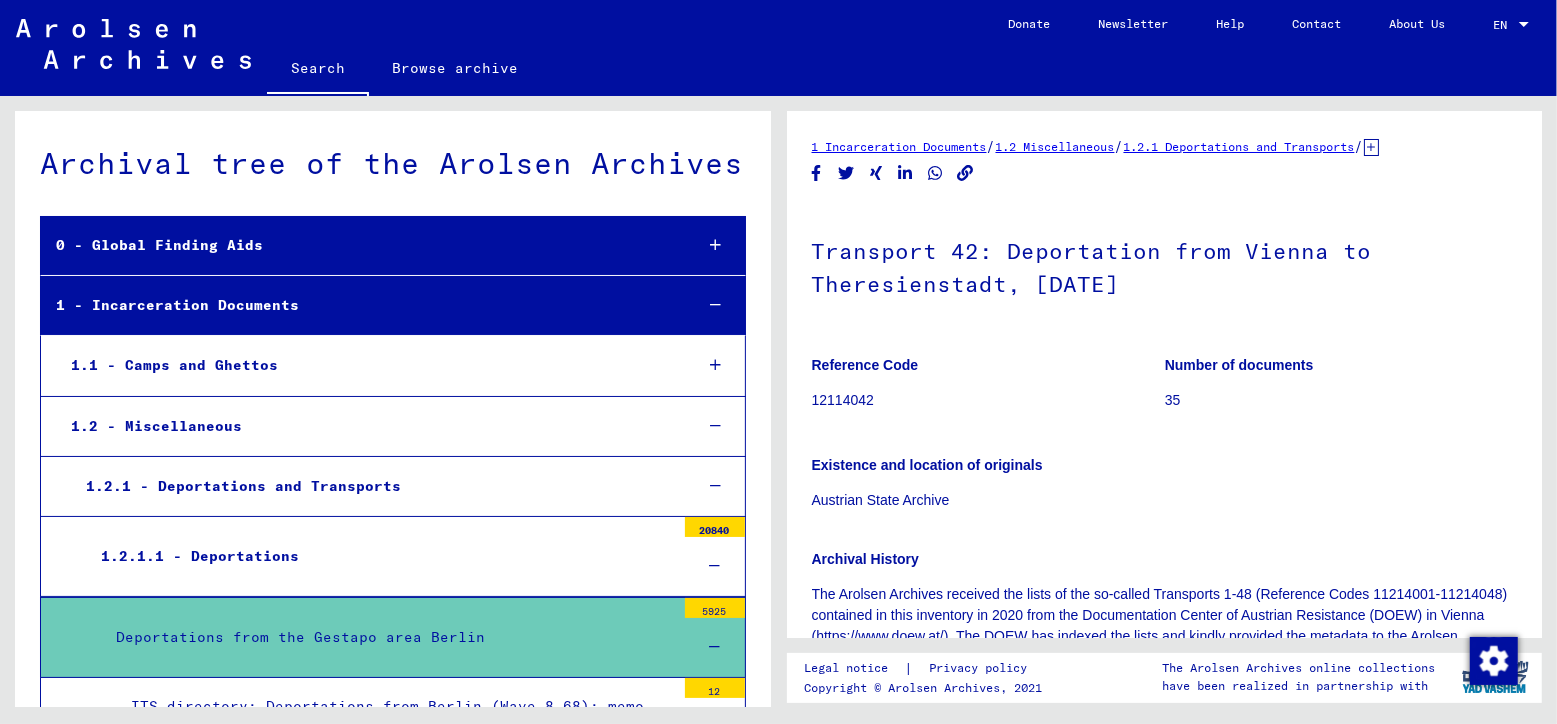 drag, startPoint x: 816, startPoint y: 248, endPoint x: 1239, endPoint y: 283, distance: 424.44553 